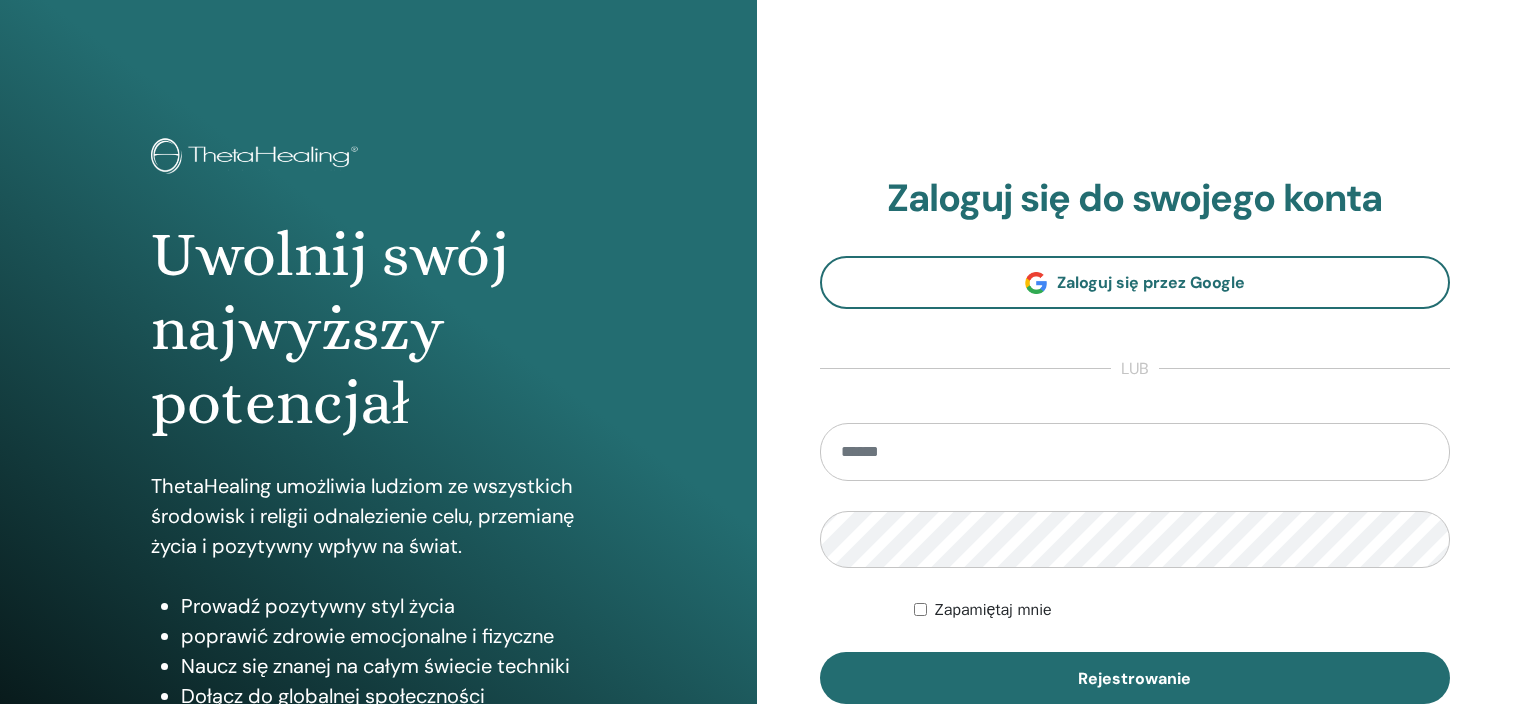 scroll, scrollTop: 0, scrollLeft: 0, axis: both 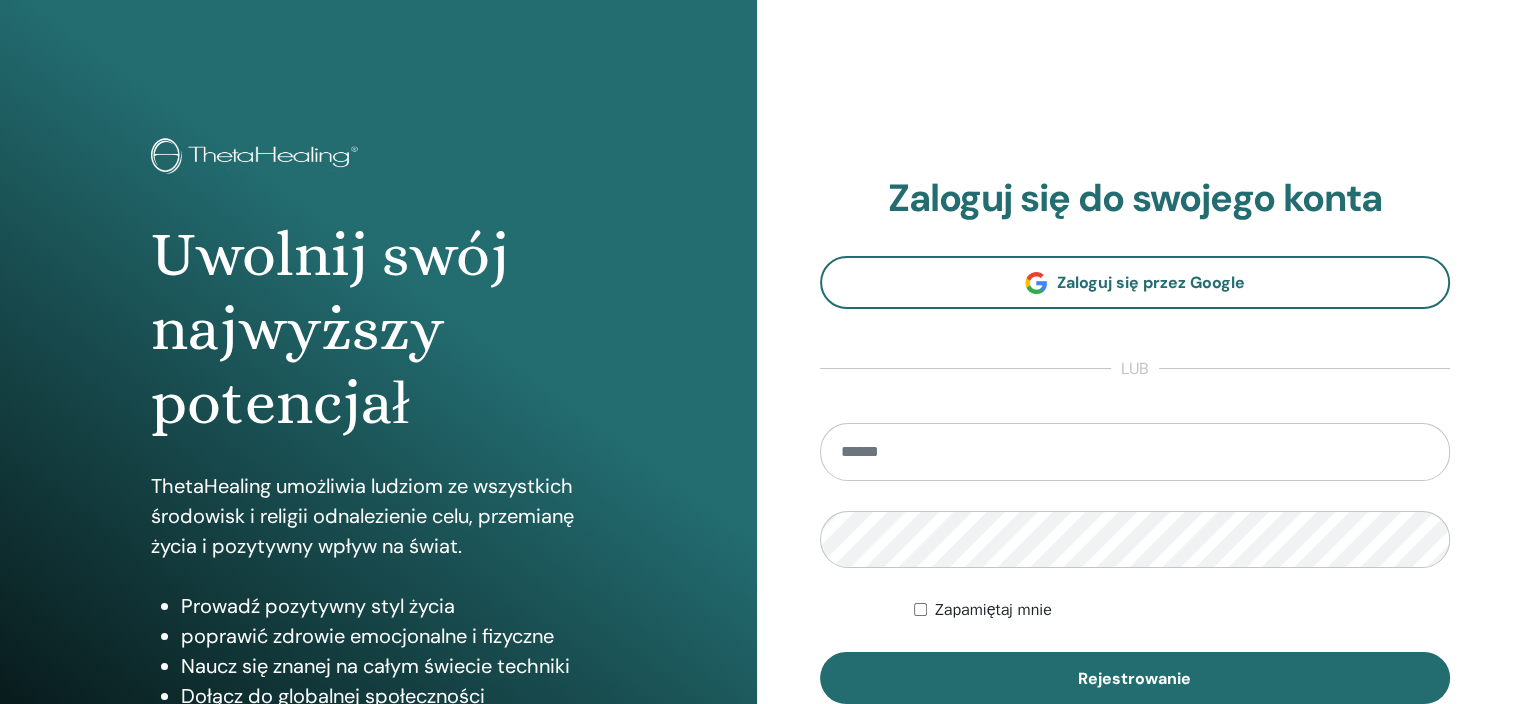 click at bounding box center [1135, 452] 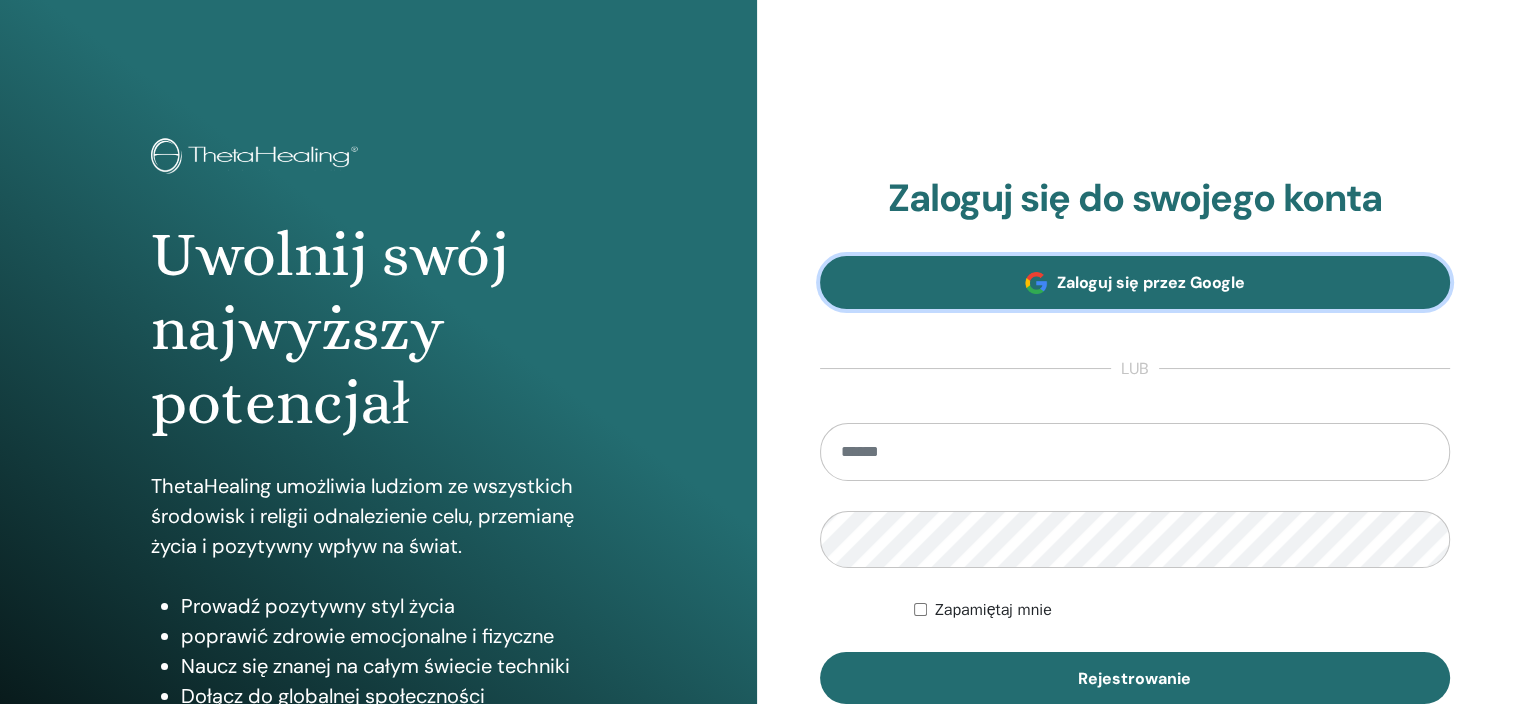 click on "Zaloguj się przez Google" at bounding box center [1151, 282] 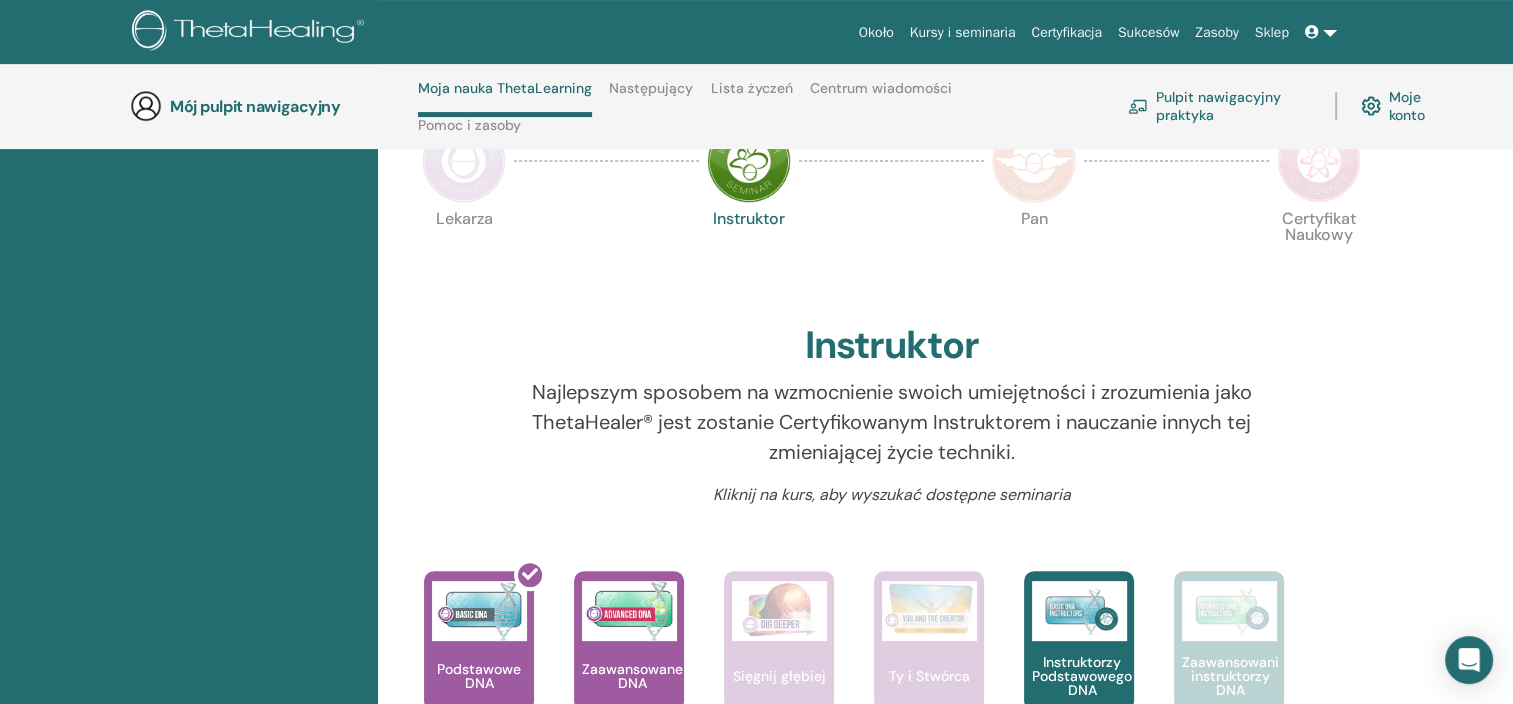 scroll, scrollTop: 684, scrollLeft: 0, axis: vertical 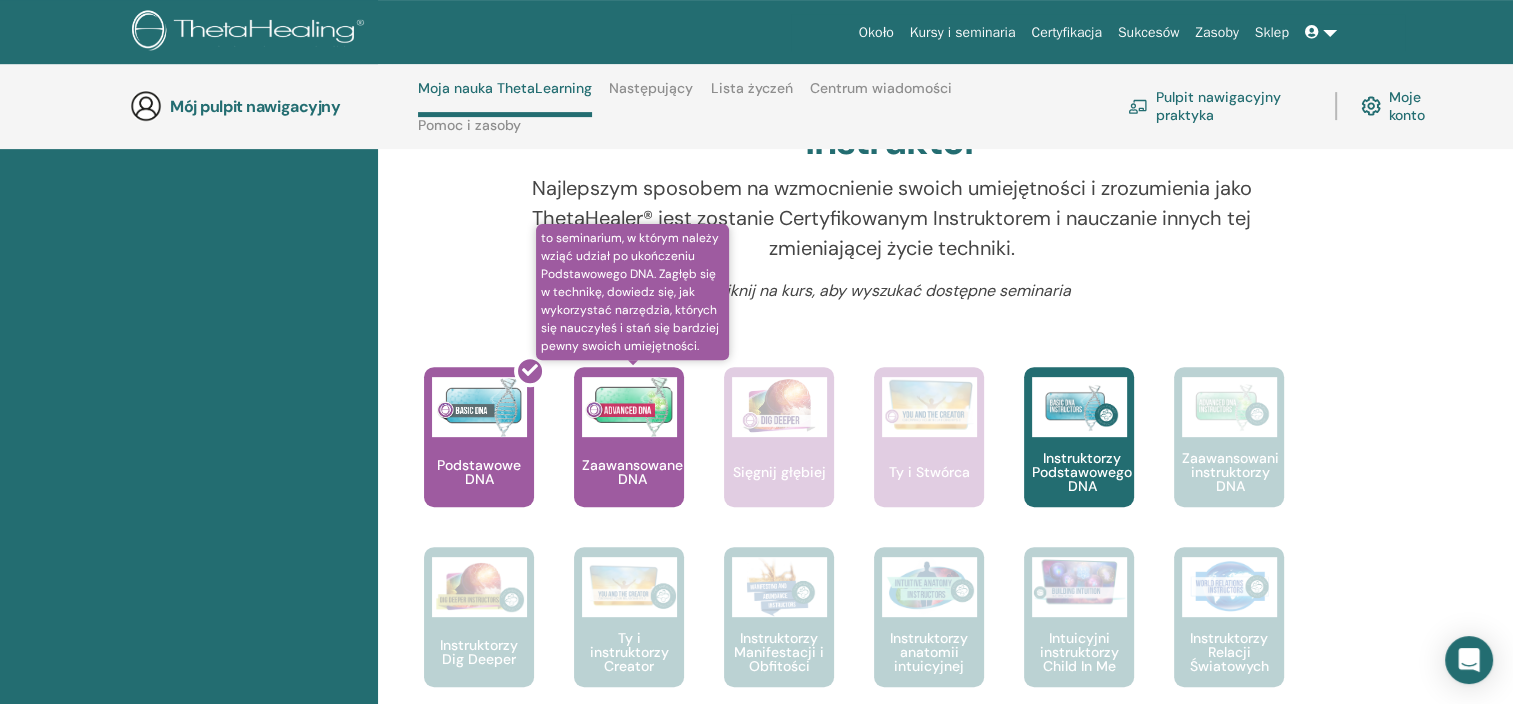 click on "Zaawansowane DNA" at bounding box center [632, 472] 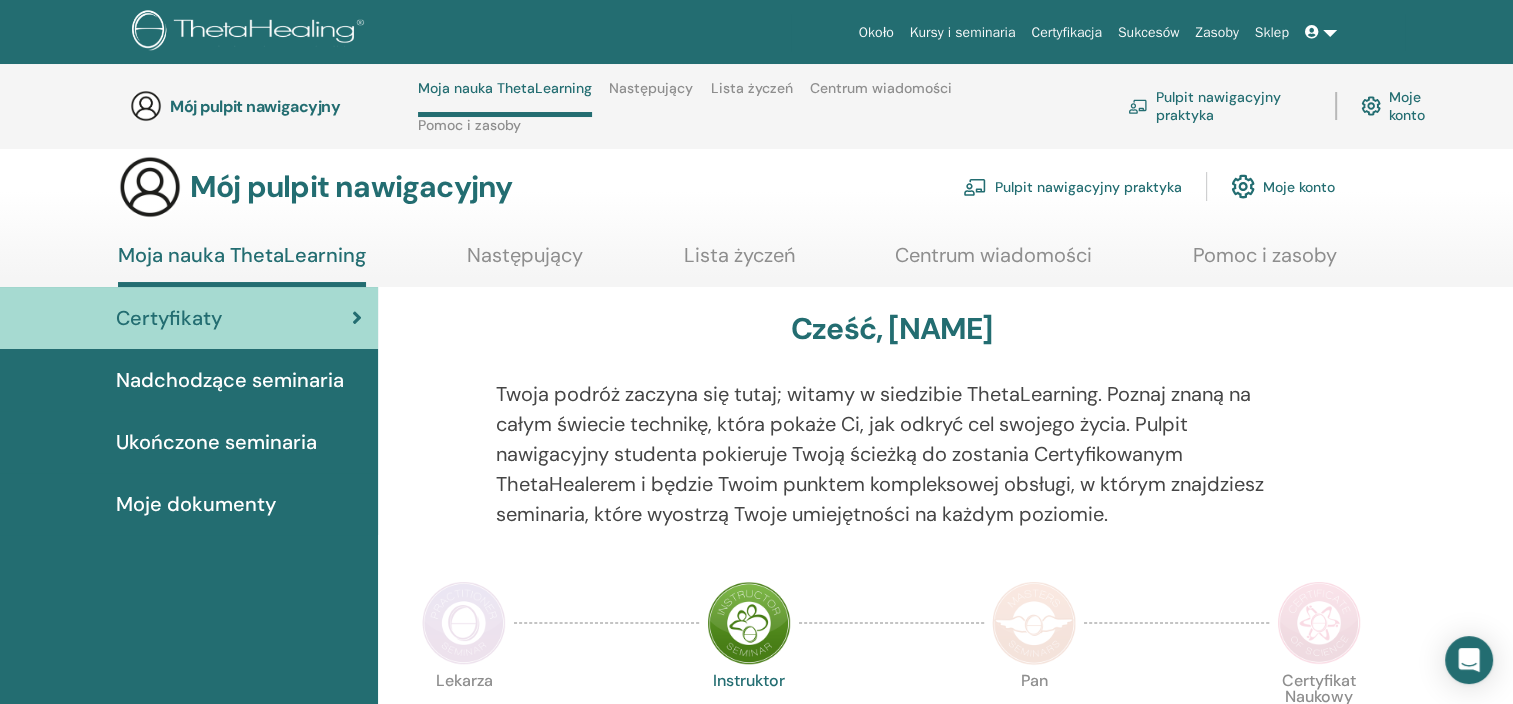 scroll, scrollTop: 0, scrollLeft: 0, axis: both 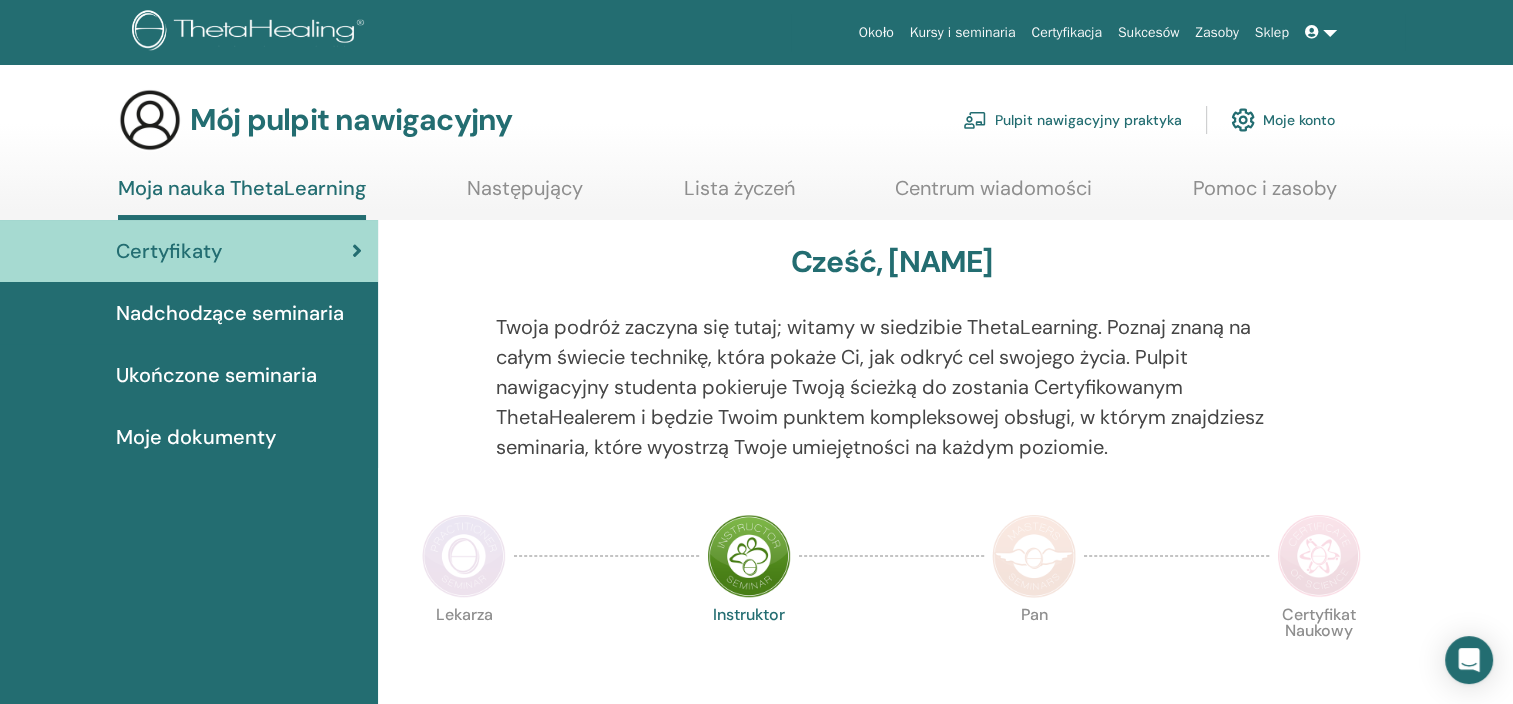 click on "Nadchodzące seminaria" at bounding box center [230, 313] 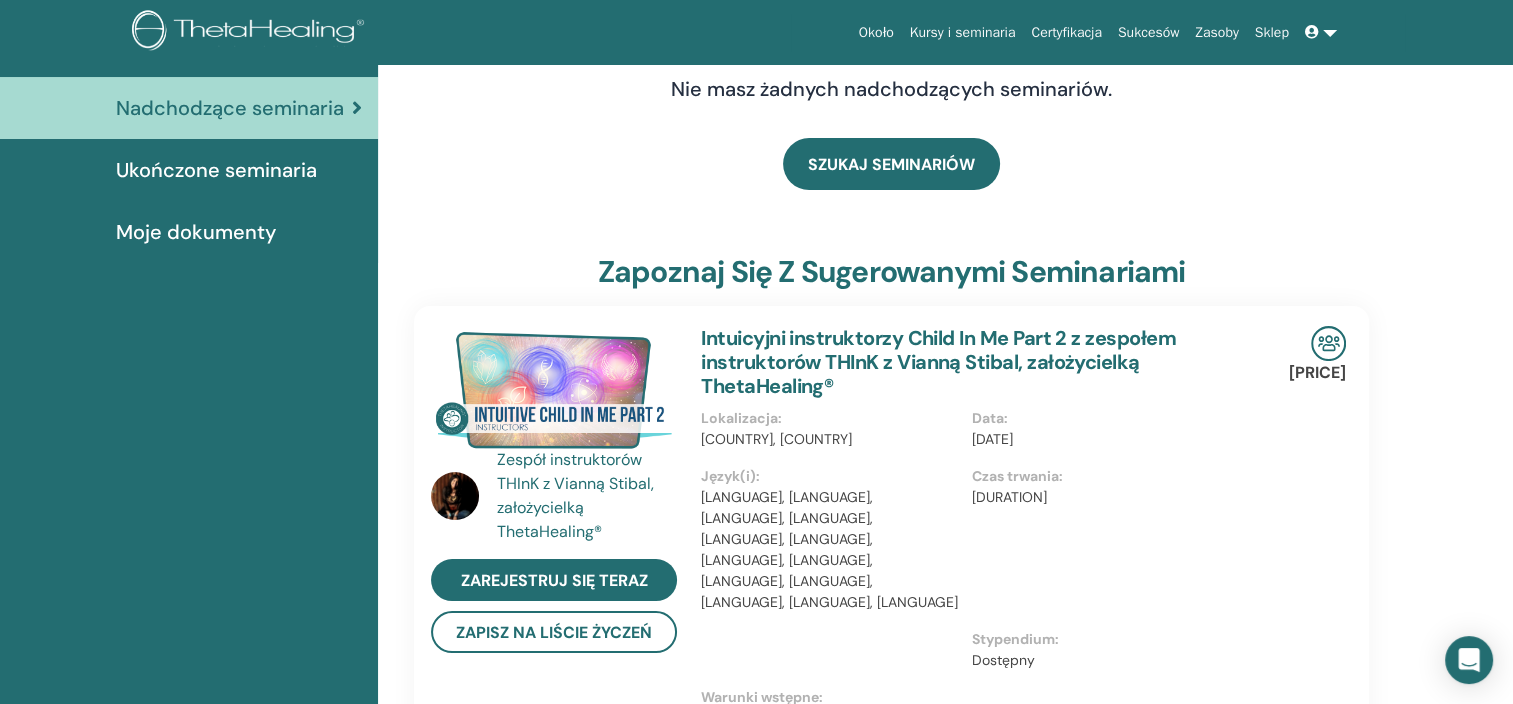 scroll, scrollTop: 0, scrollLeft: 0, axis: both 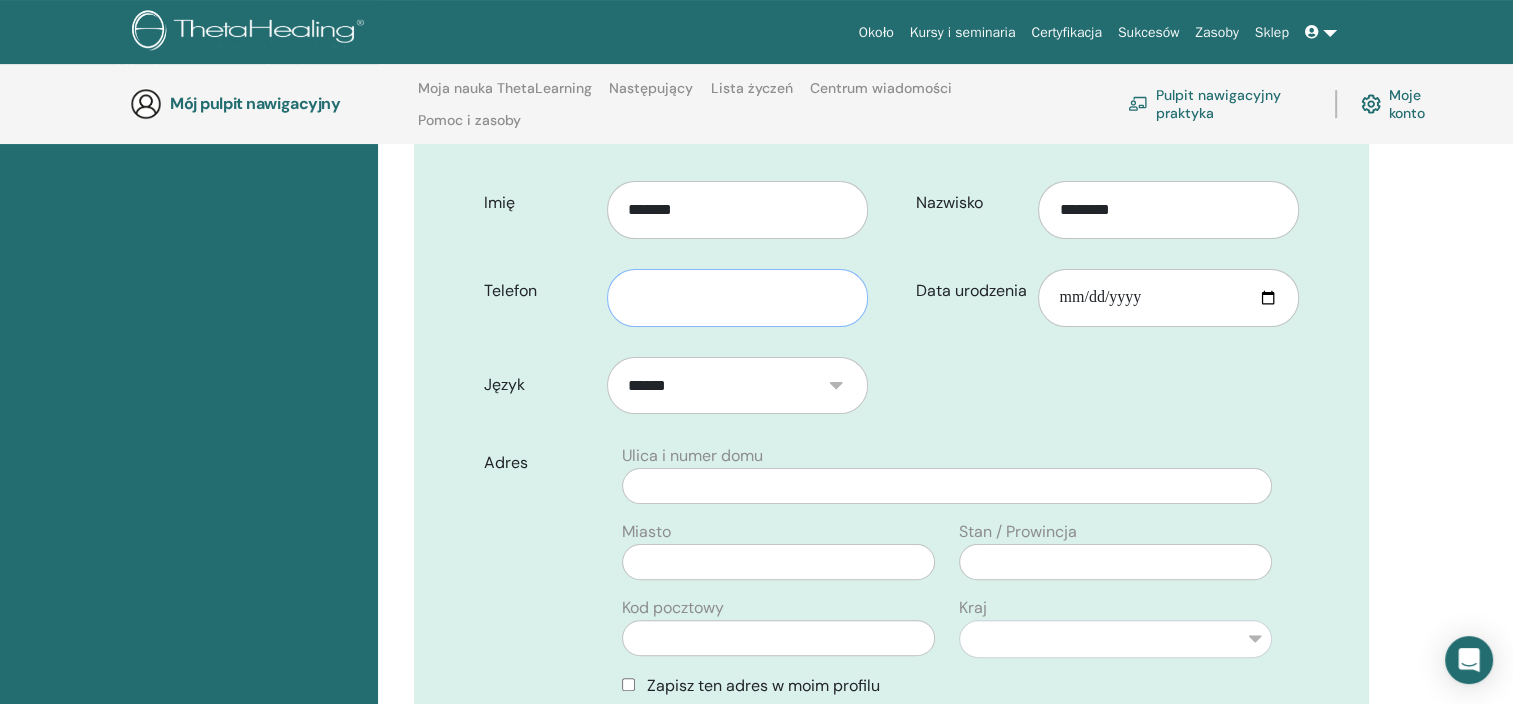 click at bounding box center [737, 298] 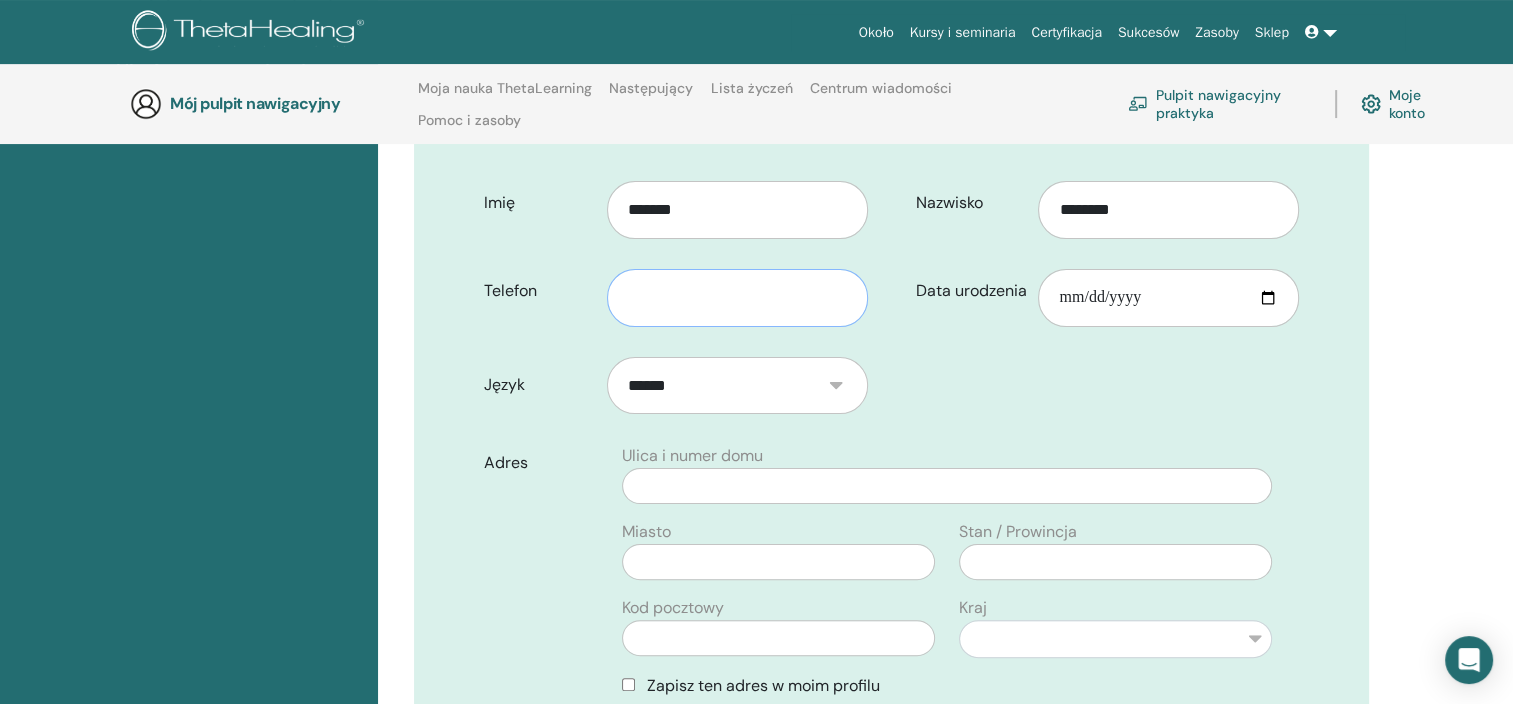 type on "*********" 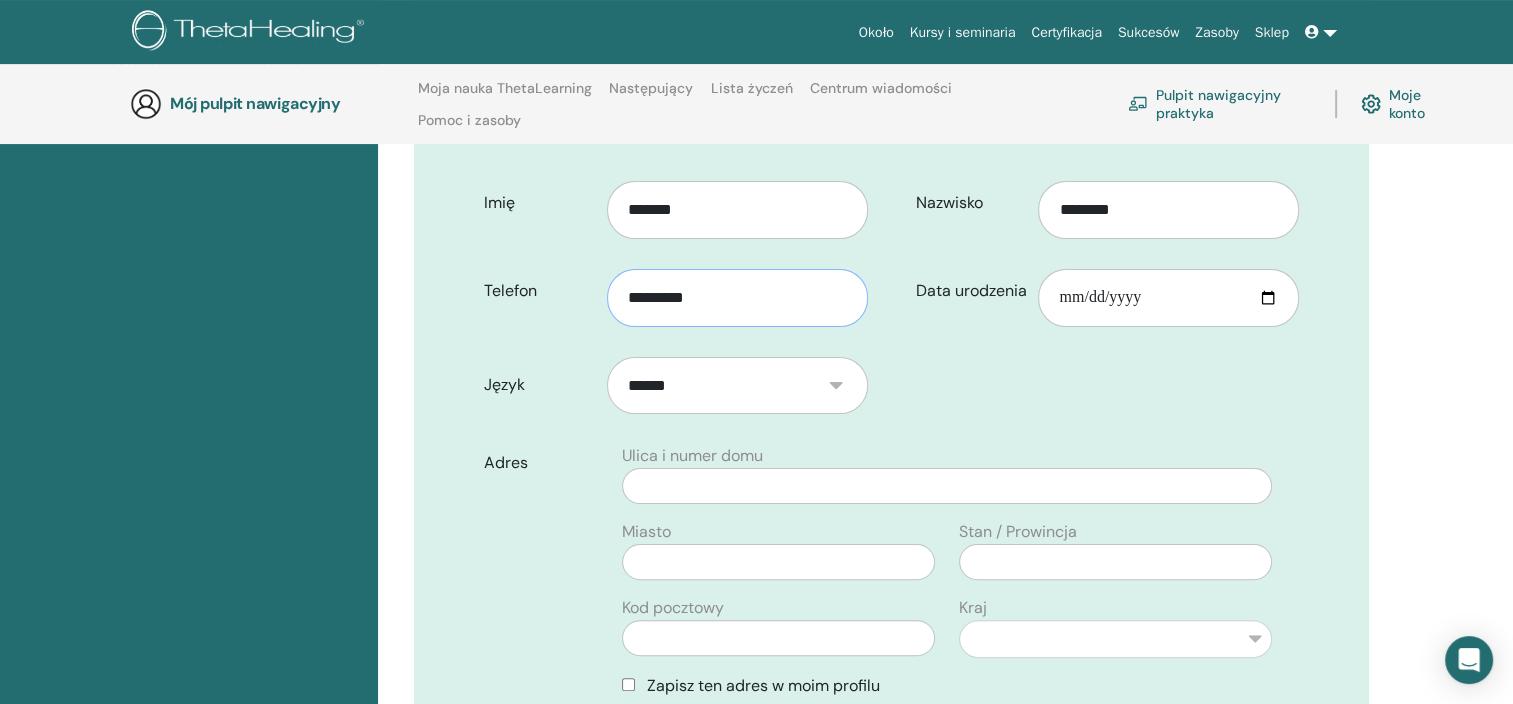 type on "**********" 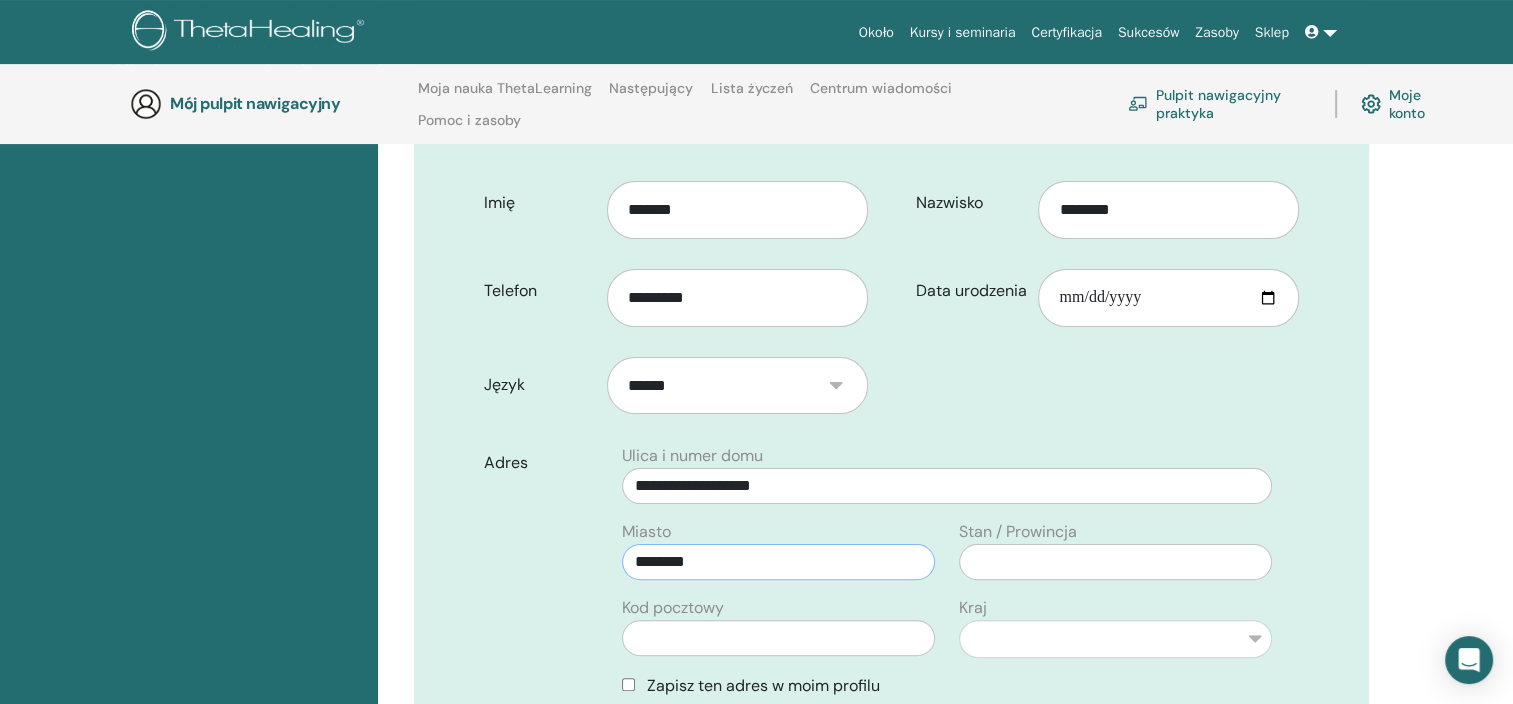 type on "******" 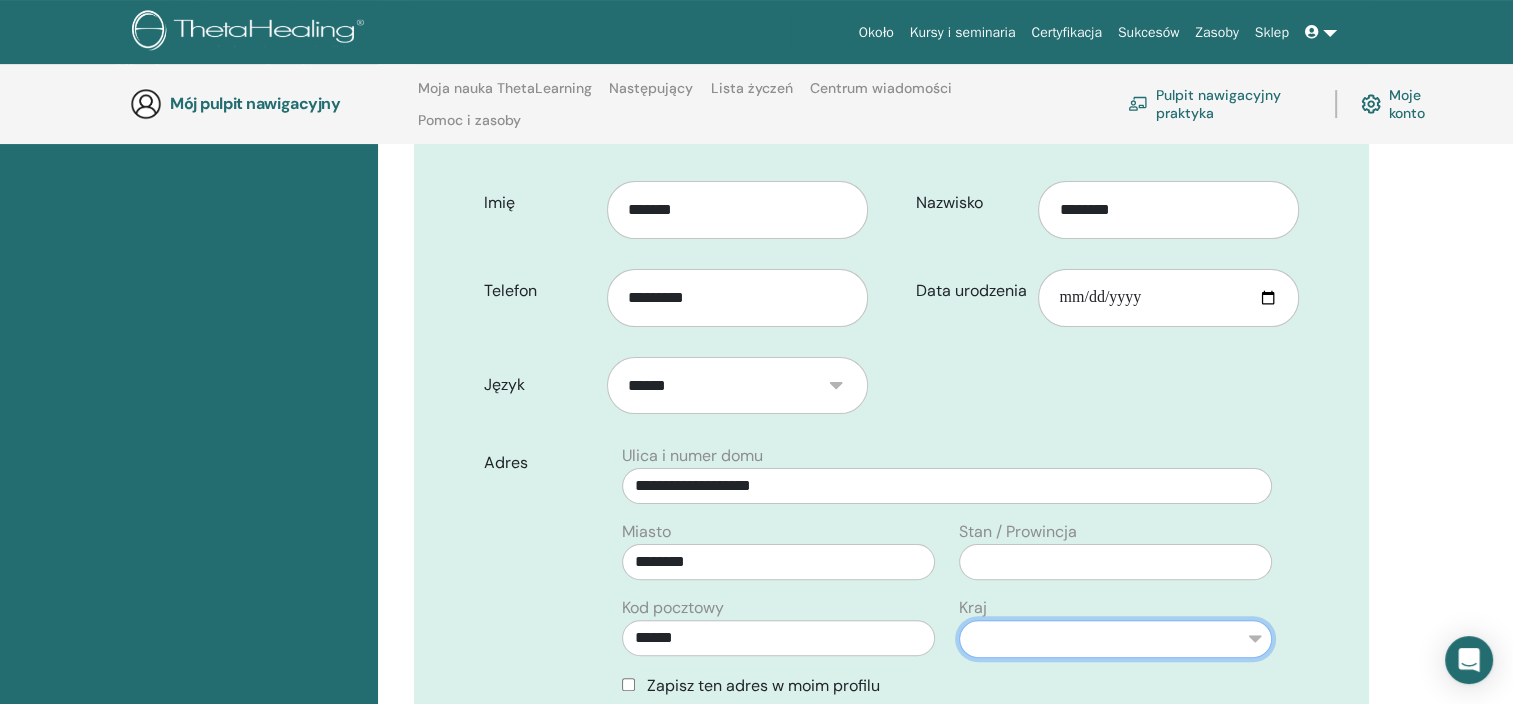 select on "**" 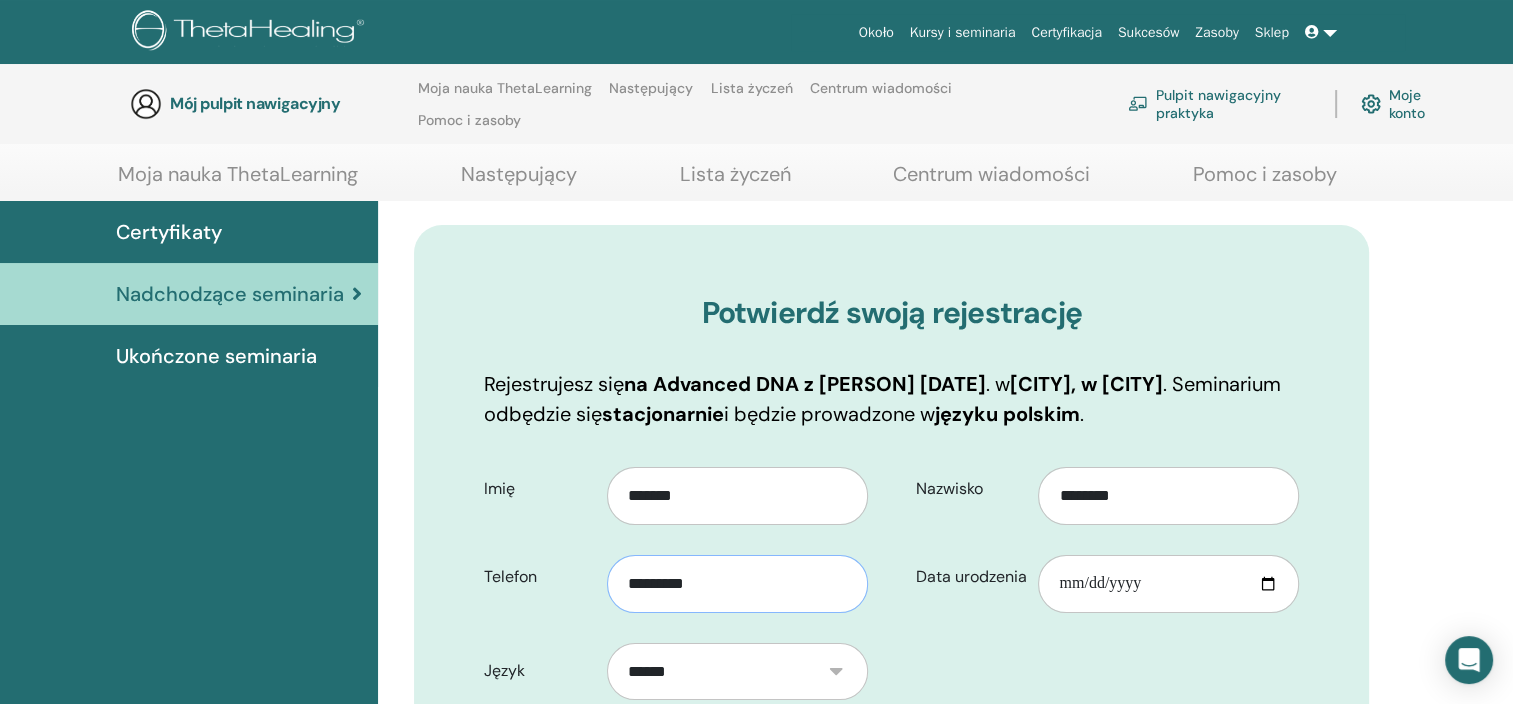 scroll, scrollTop: 380, scrollLeft: 0, axis: vertical 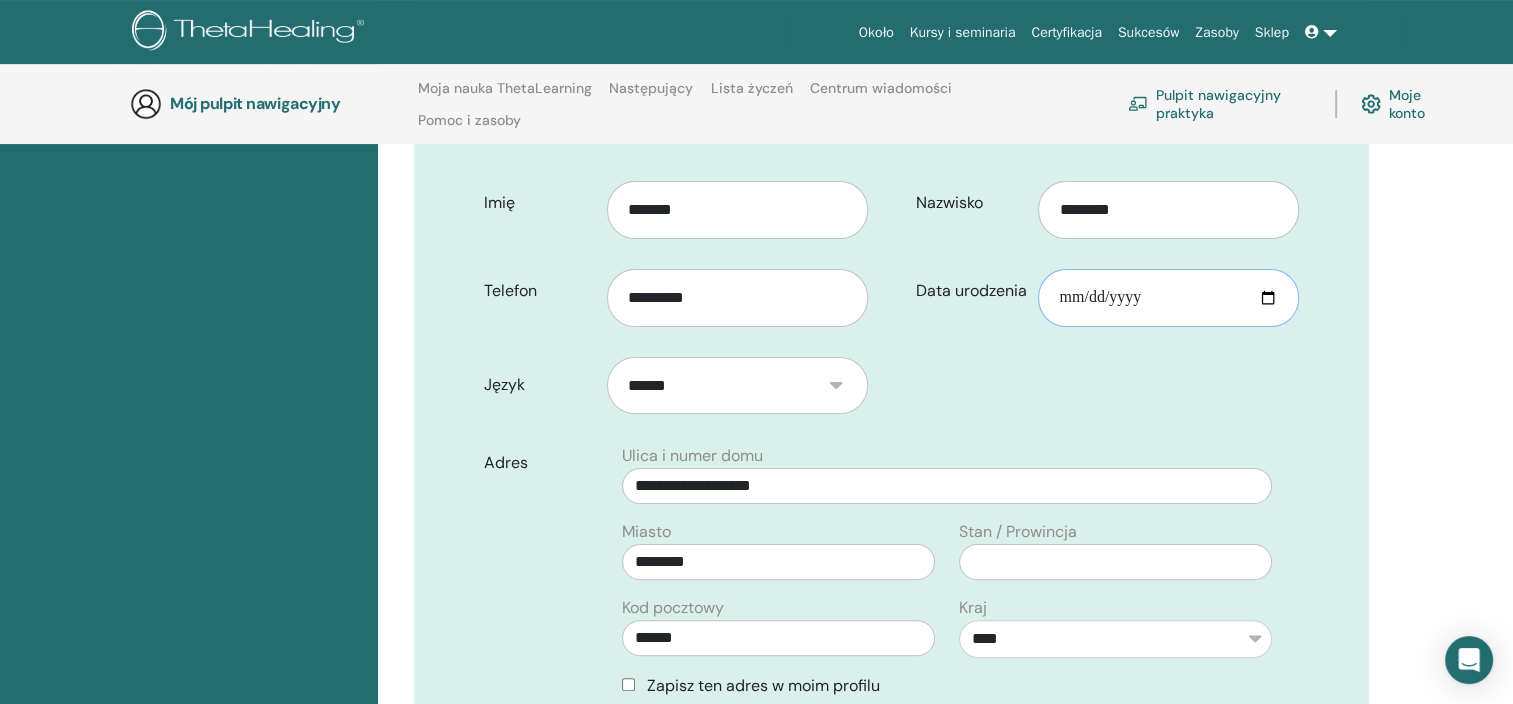 click on "Data urodzenia" at bounding box center (1168, 298) 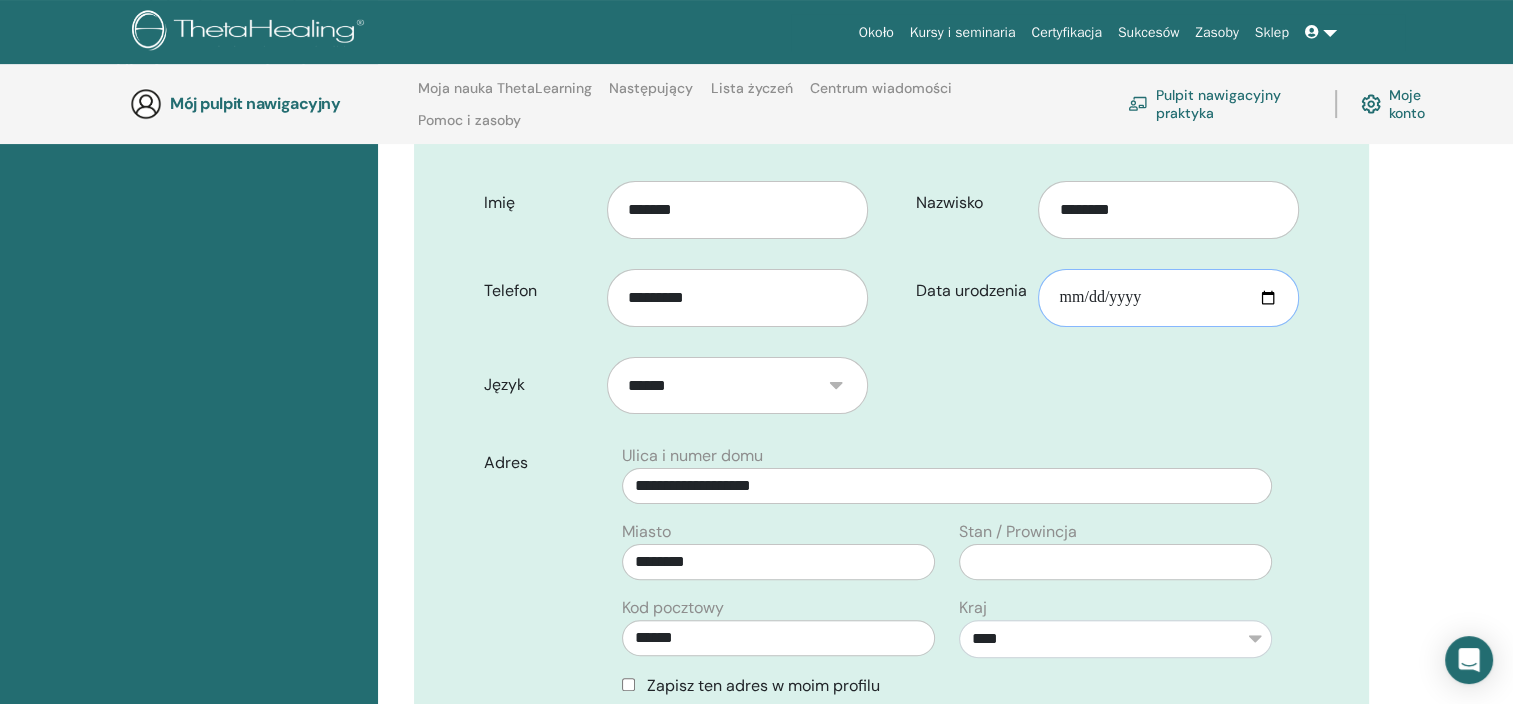 click on "Data urodzenia" at bounding box center (1168, 298) 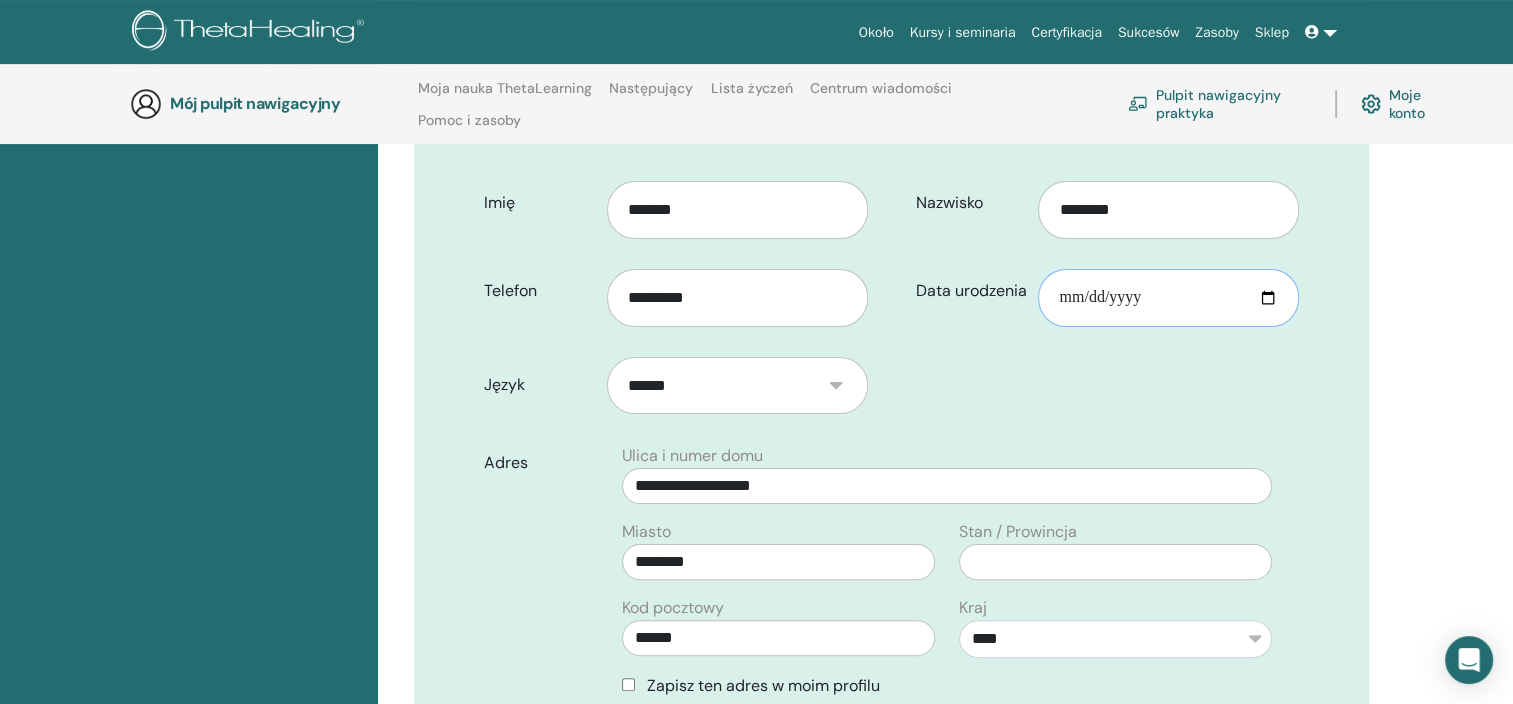 type on "**********" 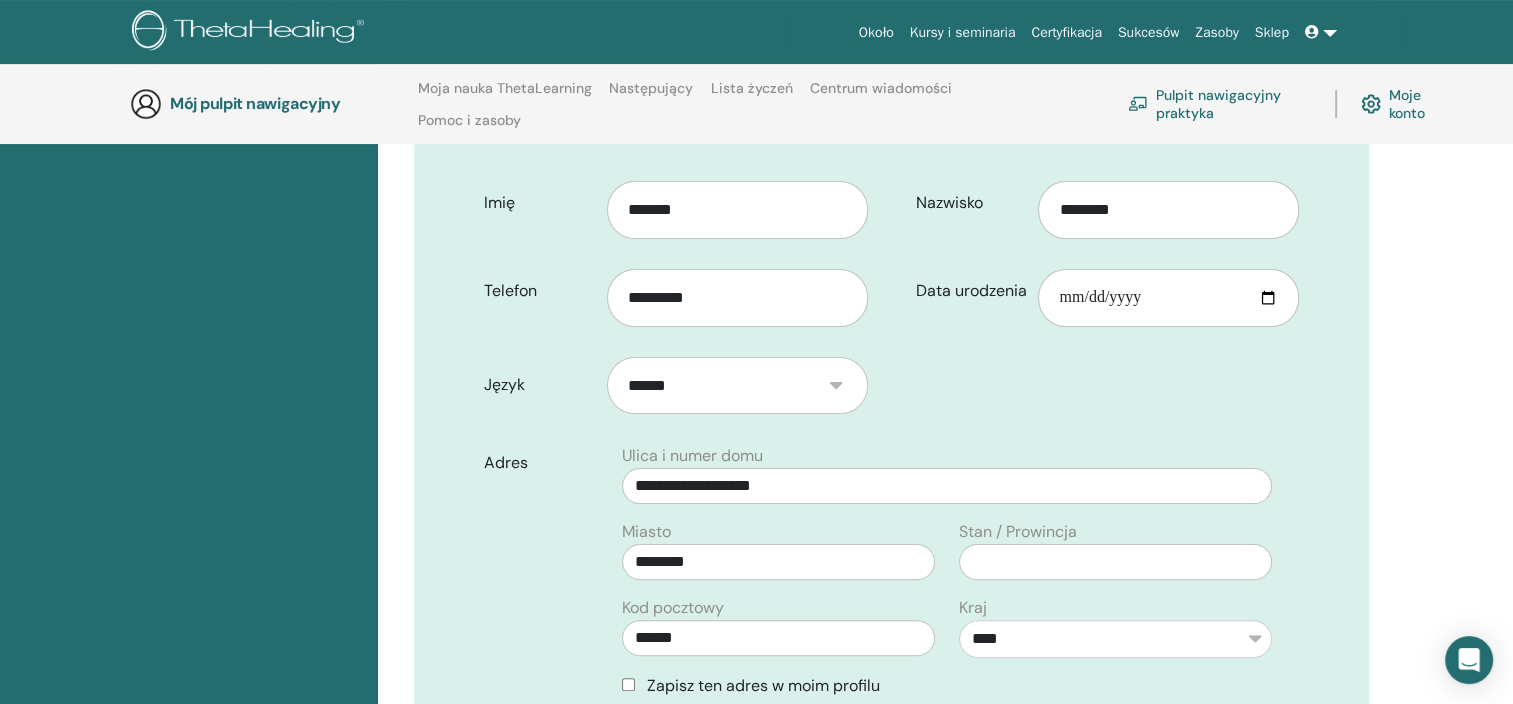 click on "**********" at bounding box center (891, 600) 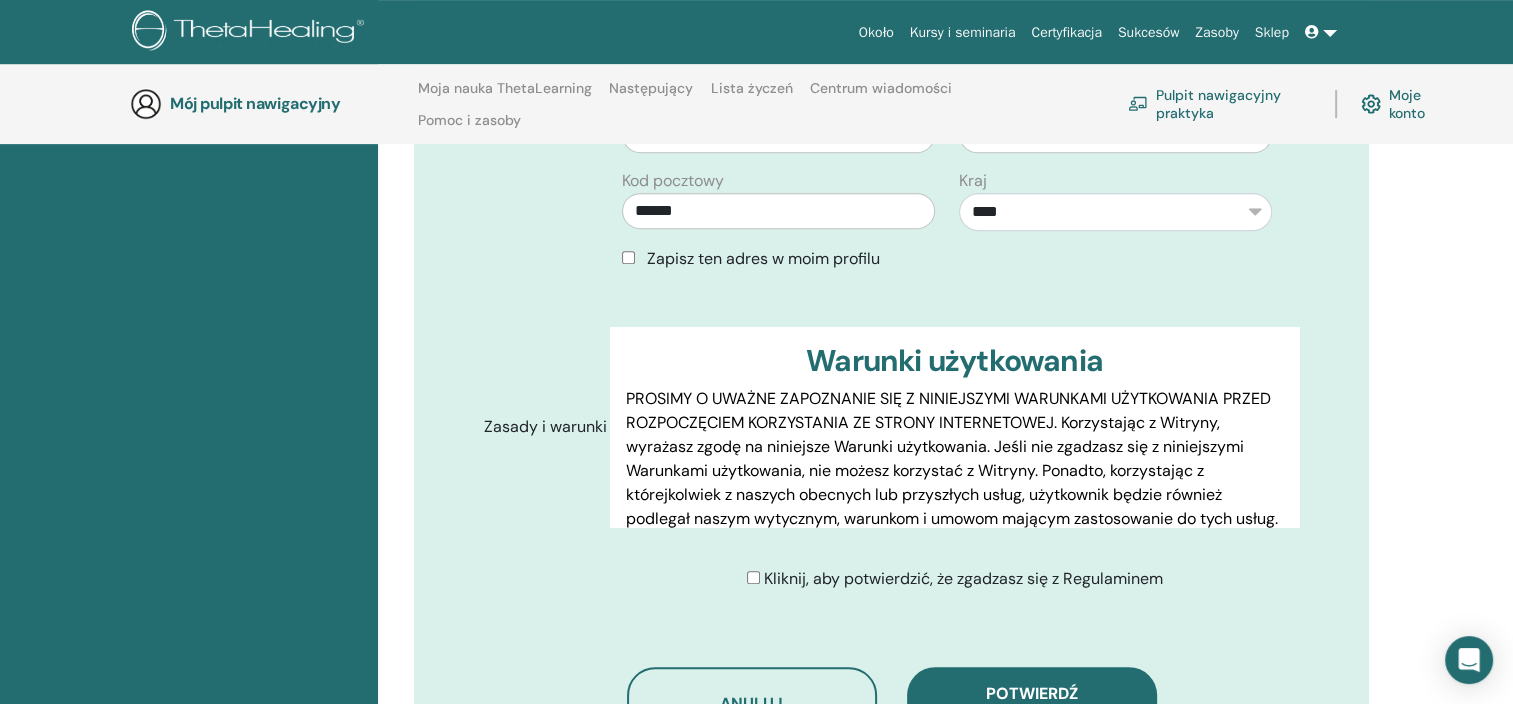scroll, scrollTop: 980, scrollLeft: 0, axis: vertical 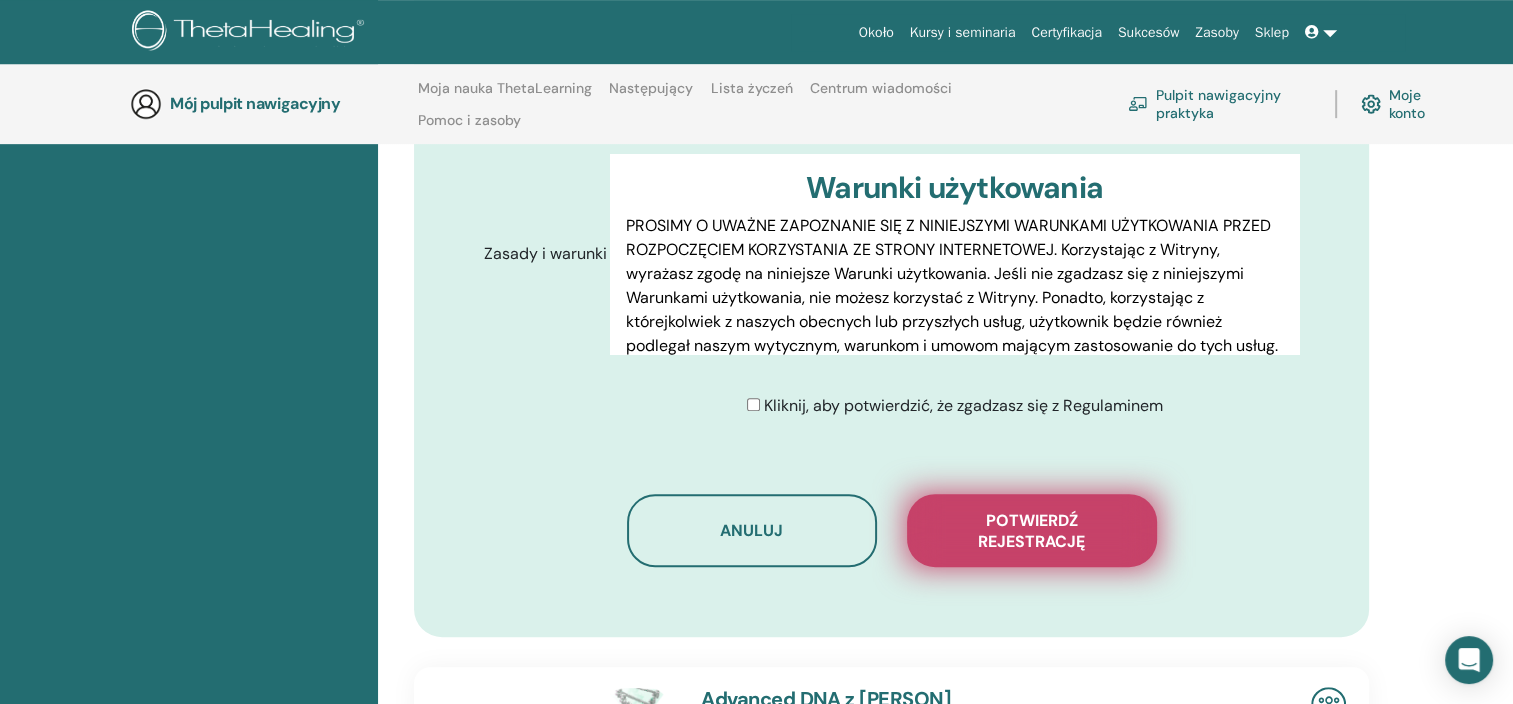 click on "Potwierdź rejestrację" at bounding box center [1032, 530] 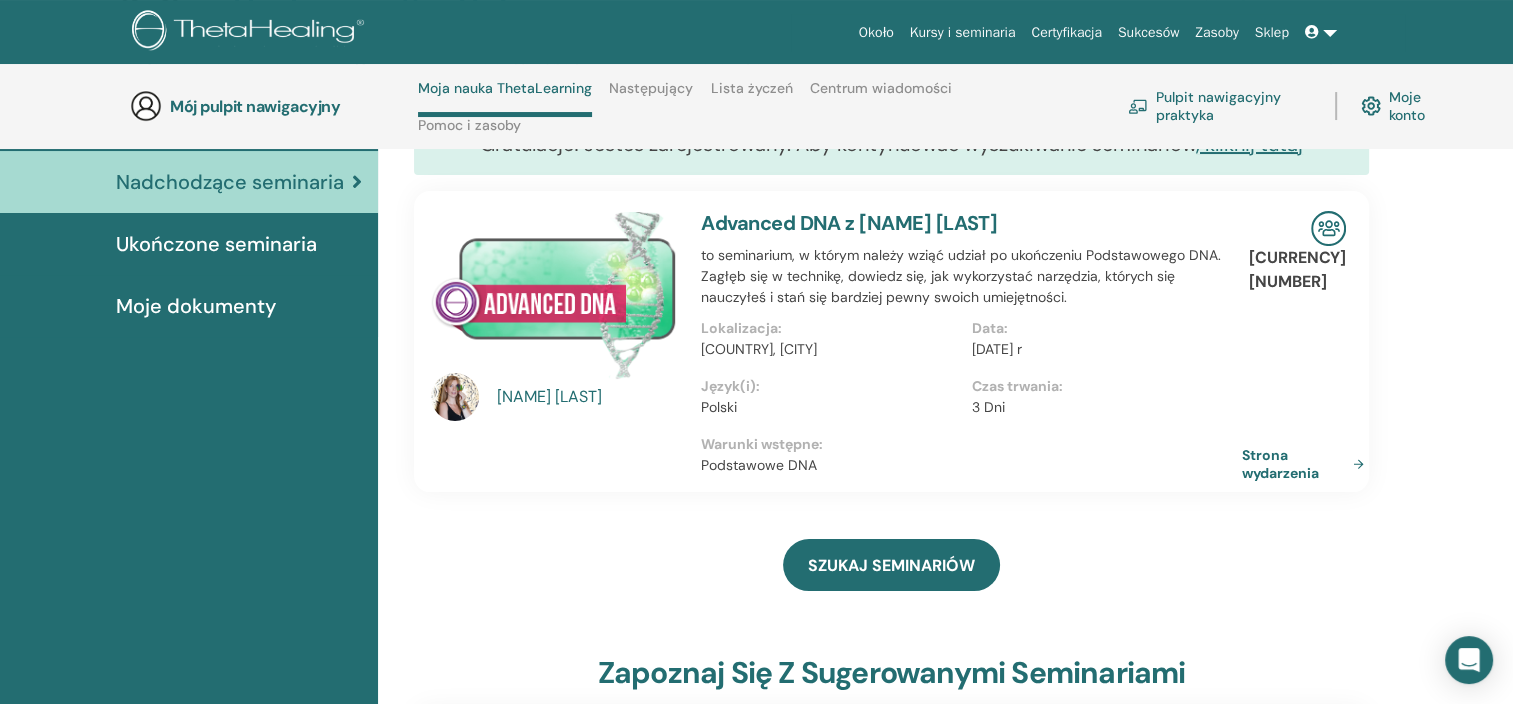 scroll, scrollTop: 184, scrollLeft: 0, axis: vertical 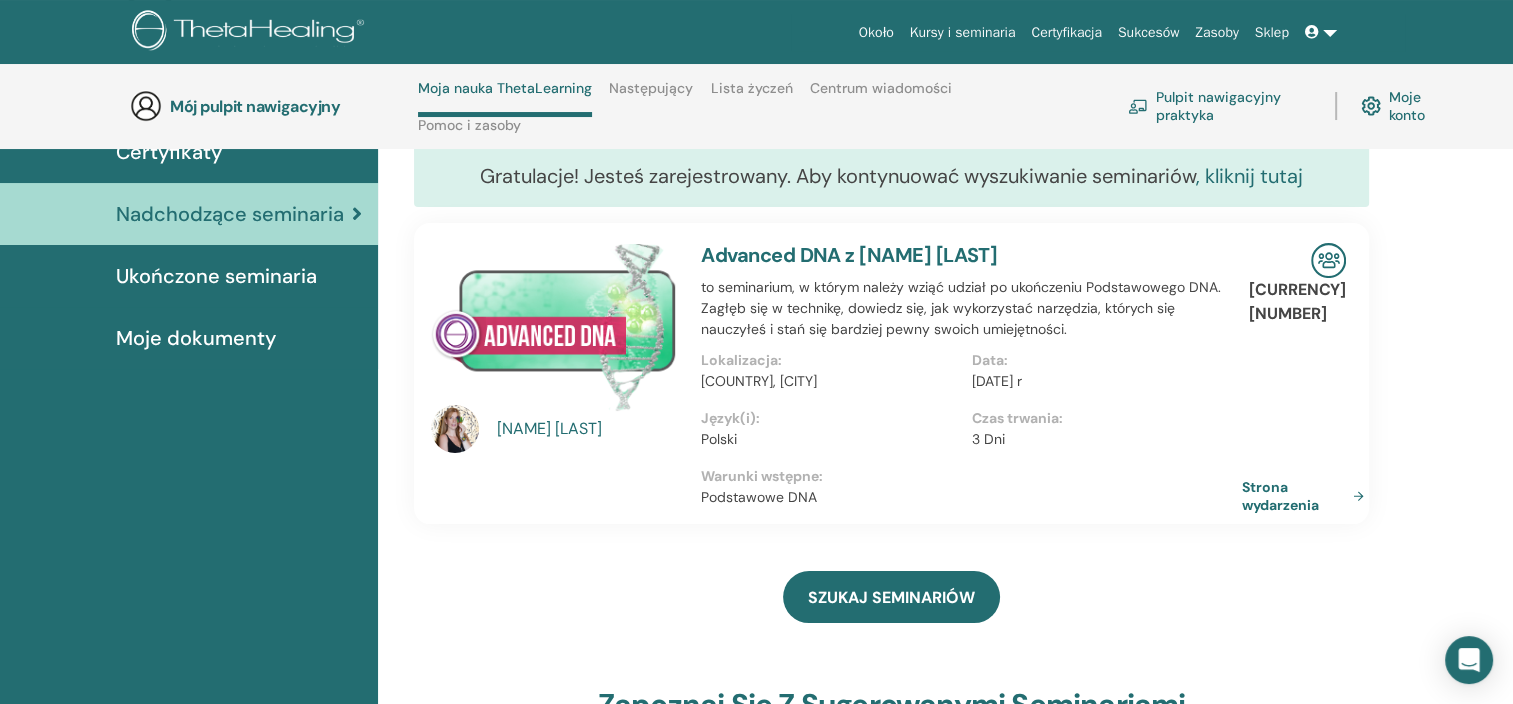 click on ", kliknij tutaj" at bounding box center (1249, 176) 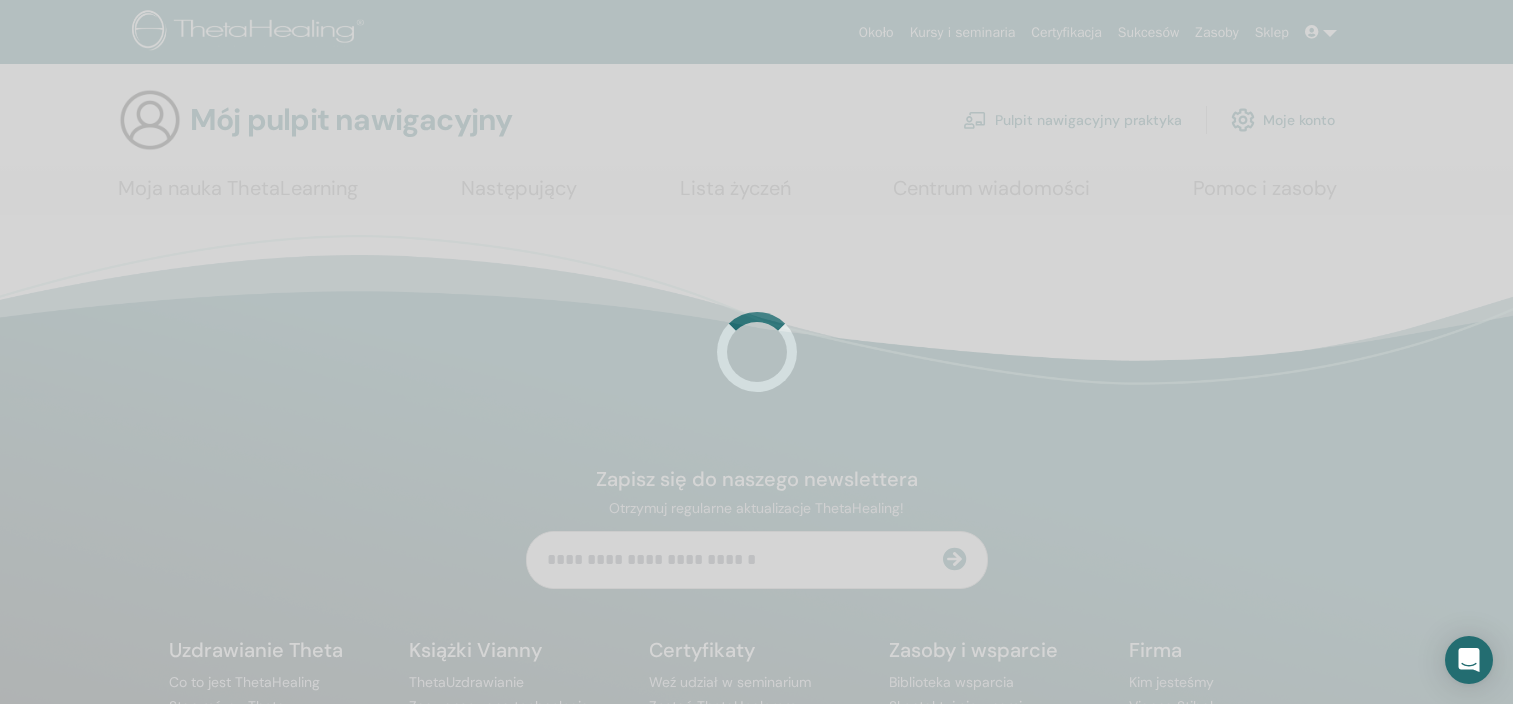 scroll, scrollTop: 0, scrollLeft: 0, axis: both 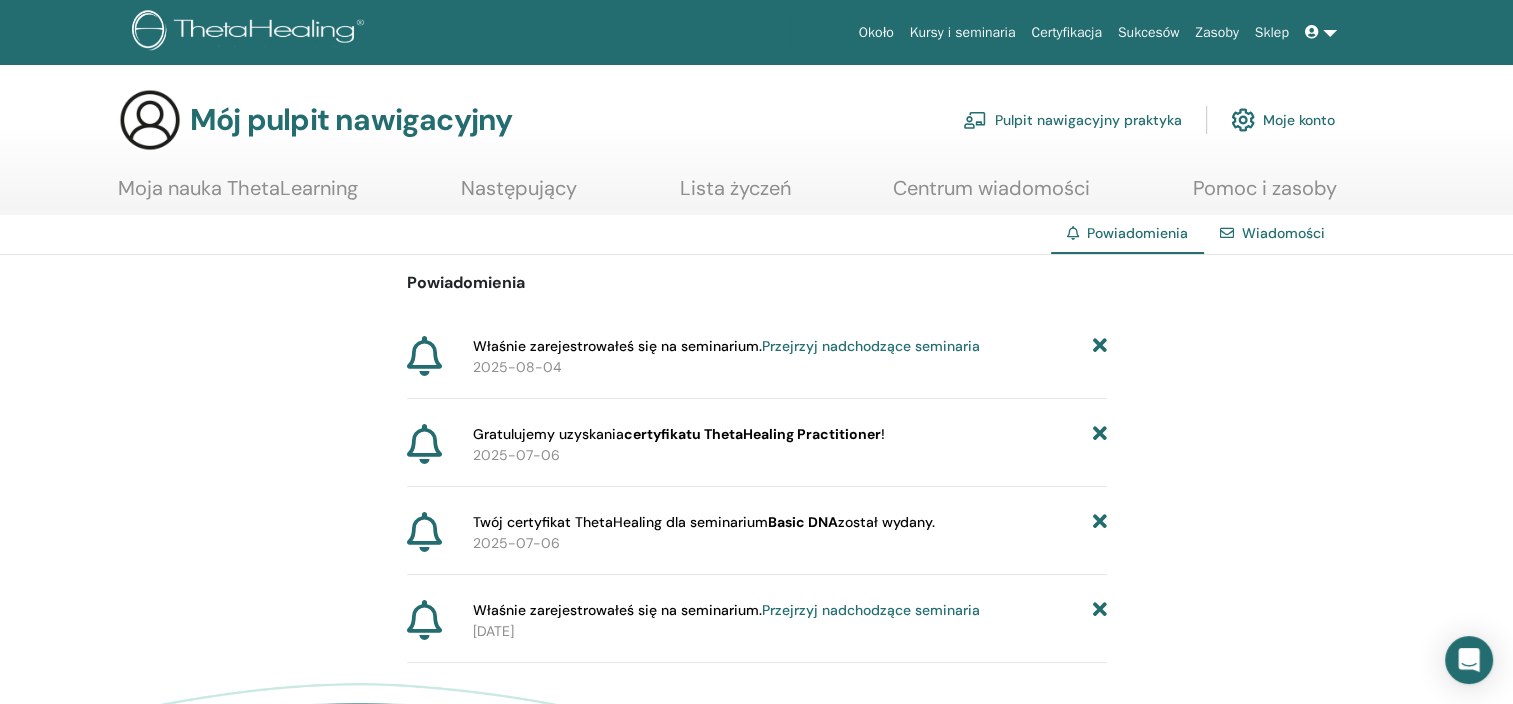 click on "Właśnie zarejestrowałeś się na seminarium. Przejrzyj nadchodzące seminaria" at bounding box center (726, 346) 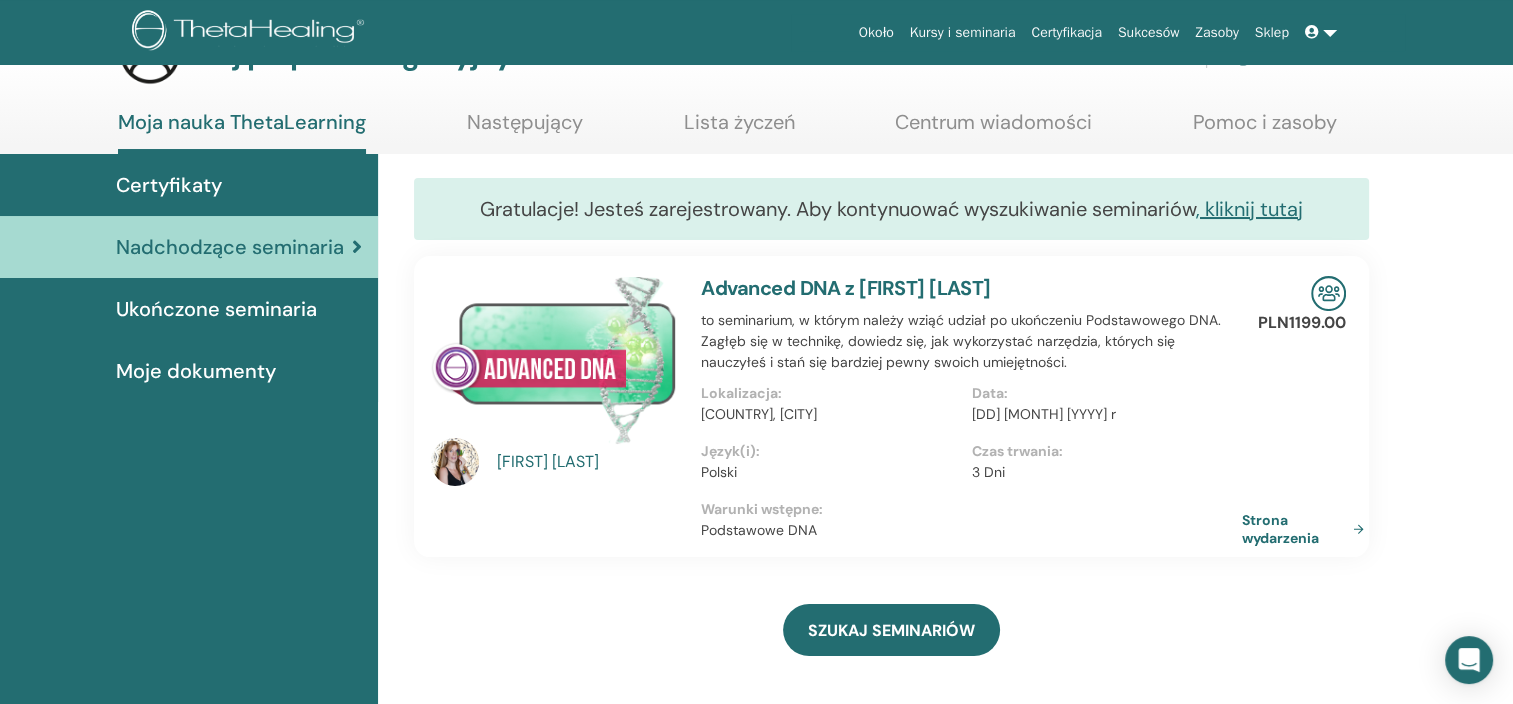 scroll, scrollTop: 100, scrollLeft: 0, axis: vertical 